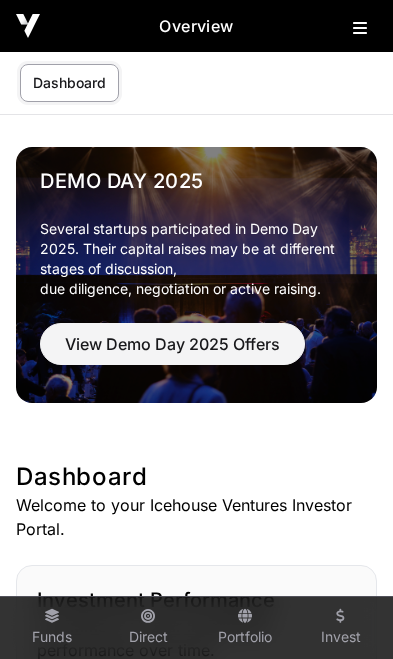 scroll, scrollTop: 0, scrollLeft: 0, axis: both 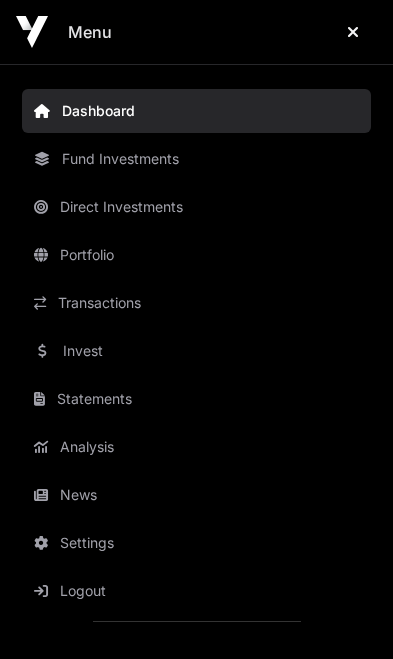 click on "News" 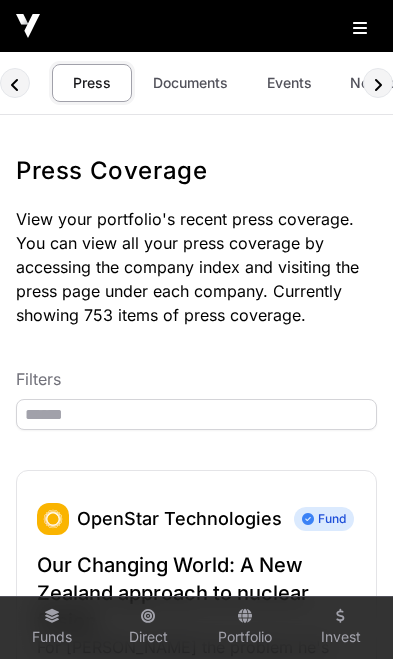 click on "Documents" 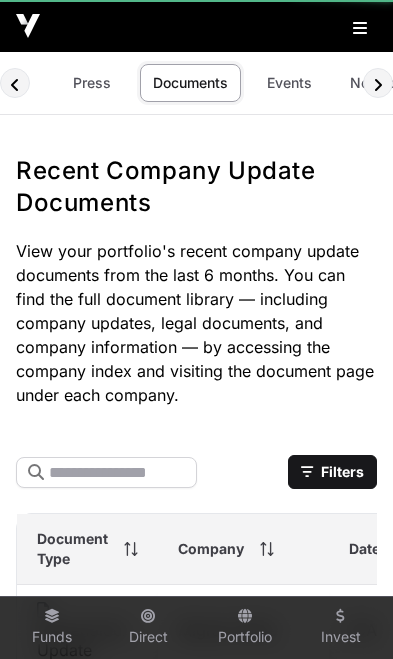 scroll, scrollTop: 0, scrollLeft: 8, axis: horizontal 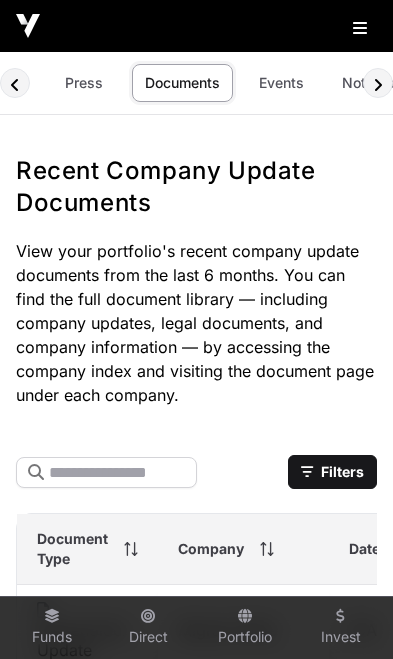 click on "Events" 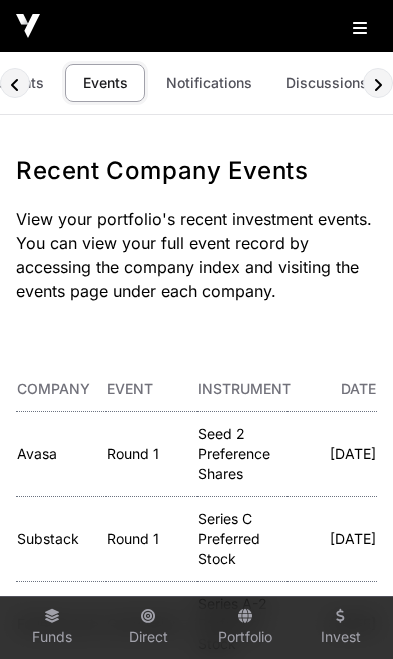 scroll, scrollTop: 0, scrollLeft: 183, axis: horizontal 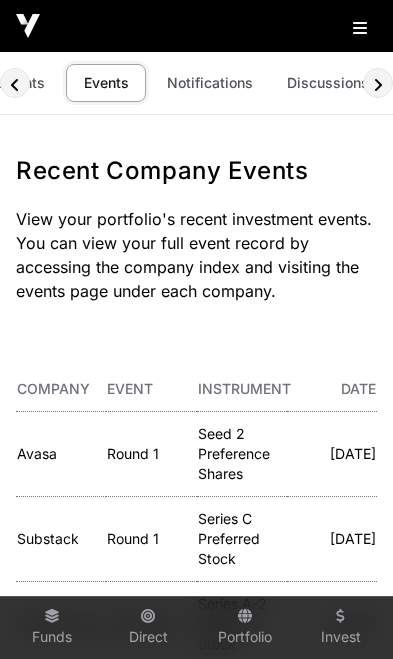 click on "Discussions" 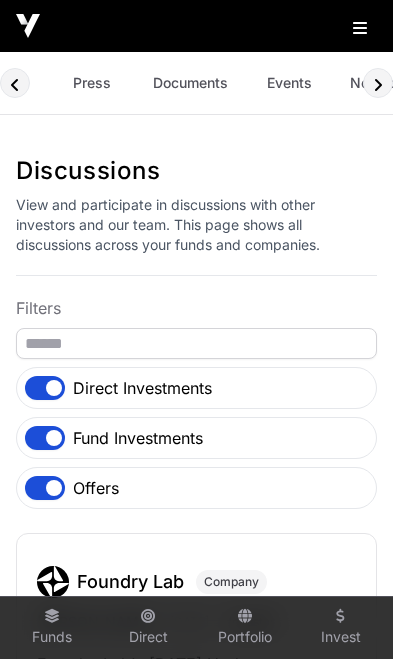 scroll, scrollTop: 0, scrollLeft: 151, axis: horizontal 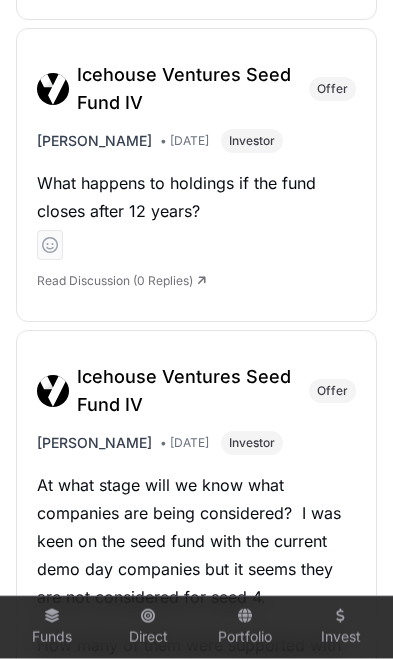 click on "What happens to holdings if the fund closes after 12 years?" 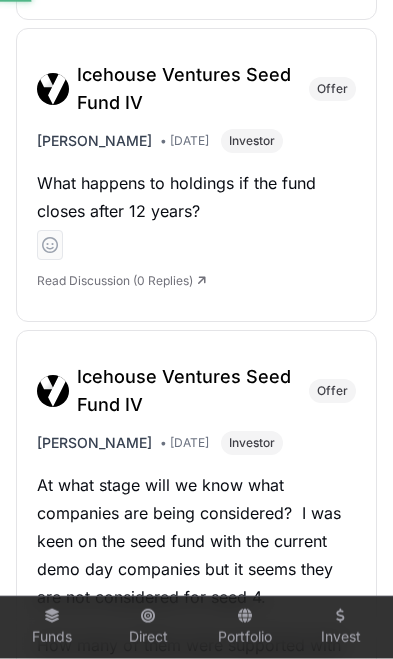 scroll, scrollTop: 1278, scrollLeft: 0, axis: vertical 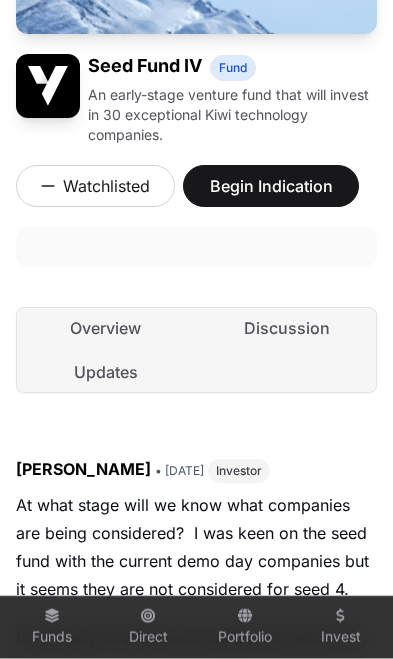 click on "Discussion" 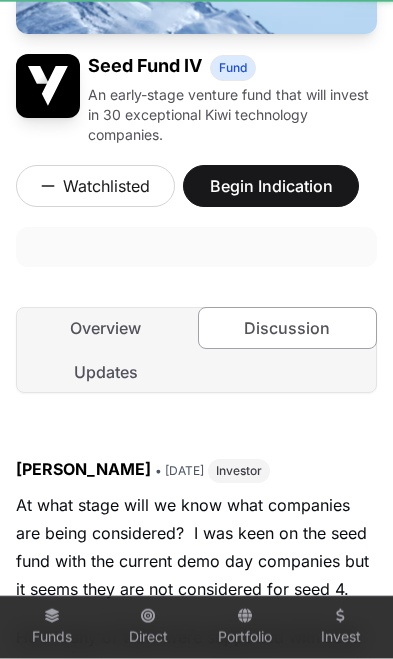 scroll, scrollTop: 343, scrollLeft: 0, axis: vertical 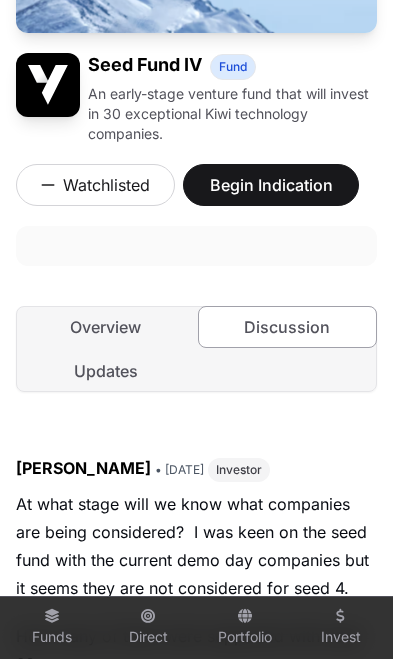 click on "Updates" 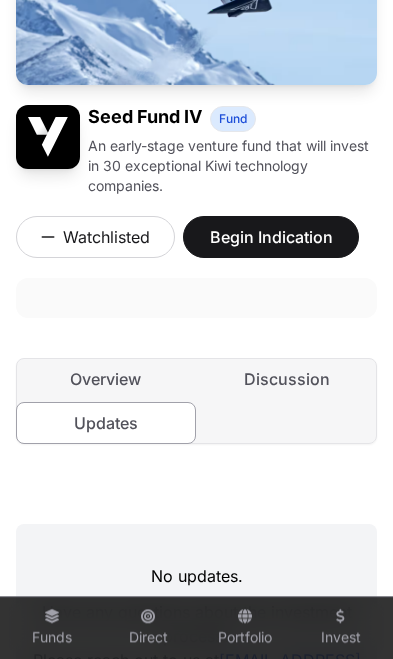 scroll, scrollTop: 291, scrollLeft: 0, axis: vertical 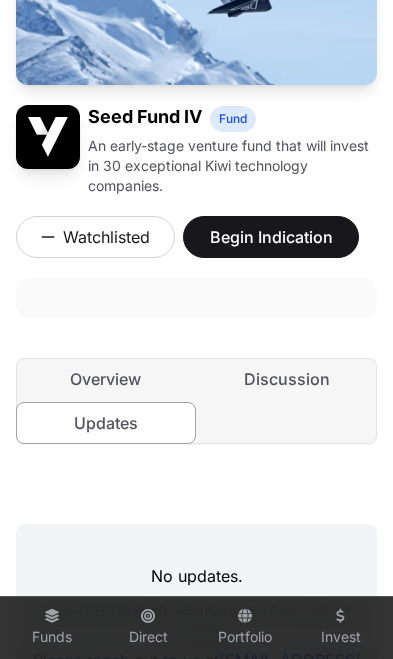 click on "Overview" 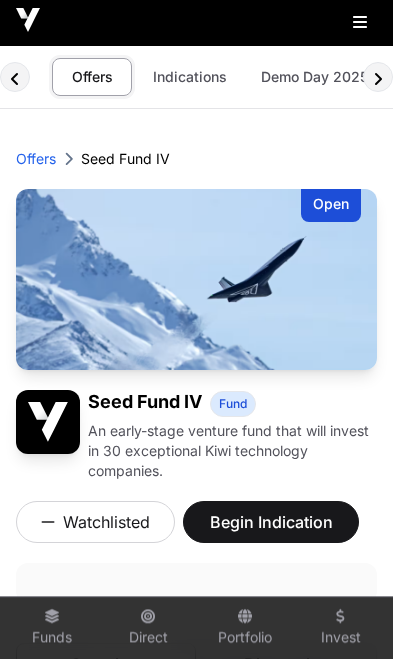 scroll, scrollTop: 0, scrollLeft: 0, axis: both 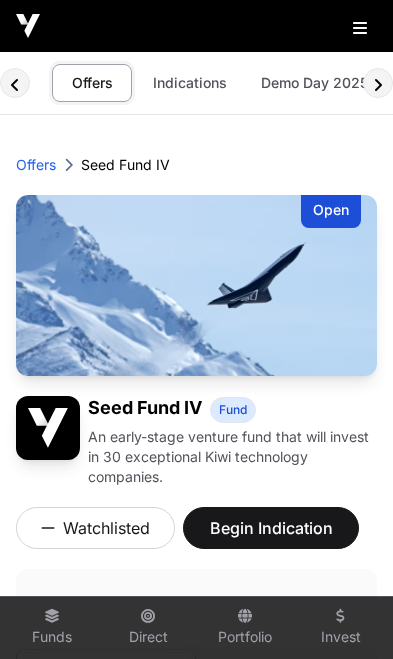 click 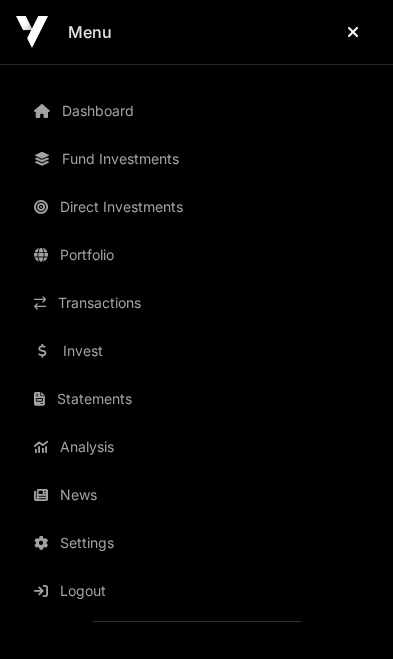 click on "Fund Investments" 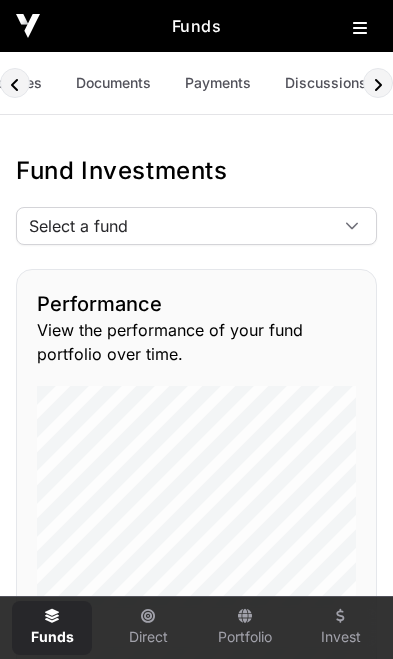 scroll, scrollTop: 0, scrollLeft: 316, axis: horizontal 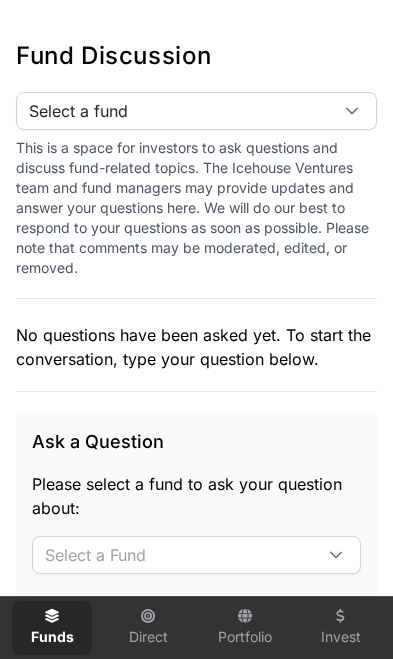 click on "Select a fund" 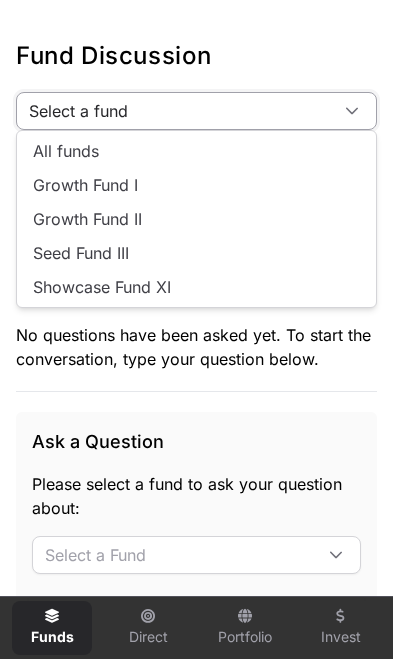 click on "All funds" 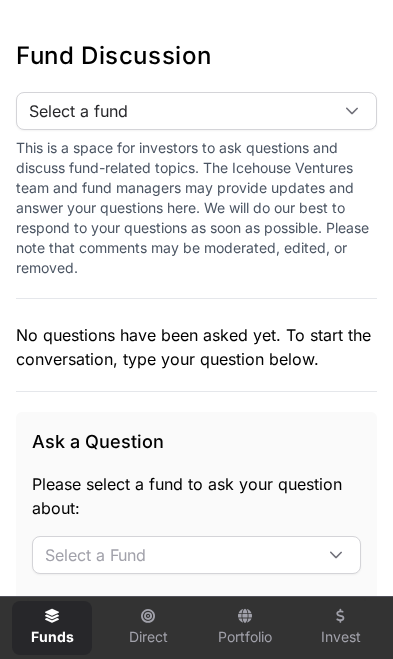 scroll, scrollTop: 0, scrollLeft: 0, axis: both 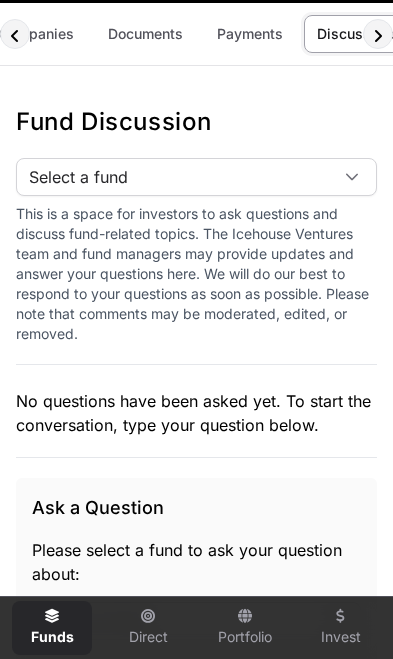 click 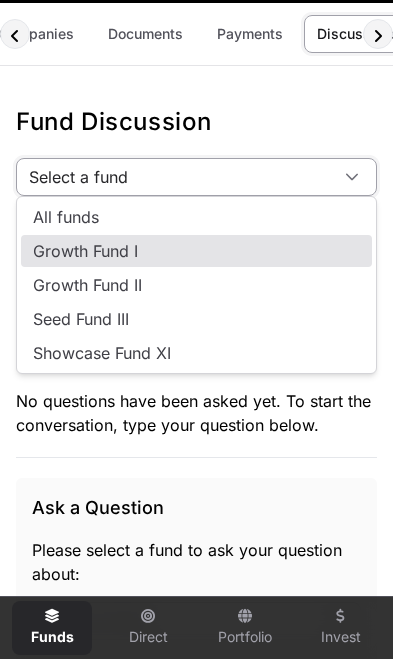click on "Growth Fund I" 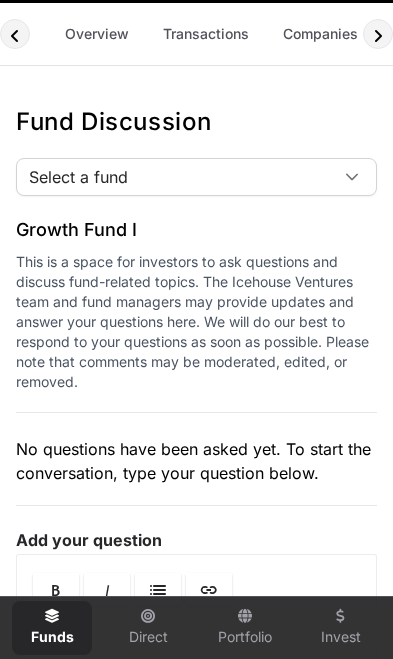 scroll, scrollTop: 0, scrollLeft: 0, axis: both 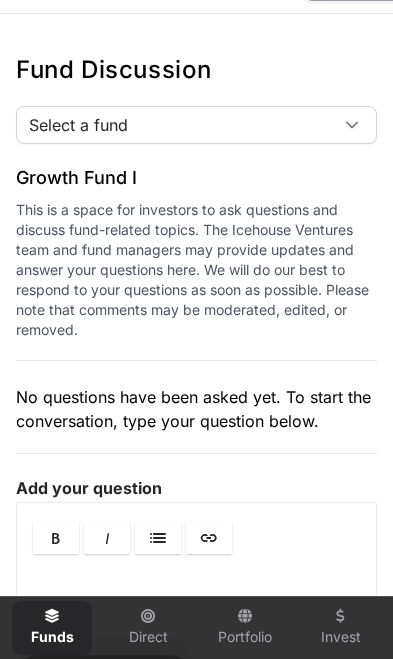click 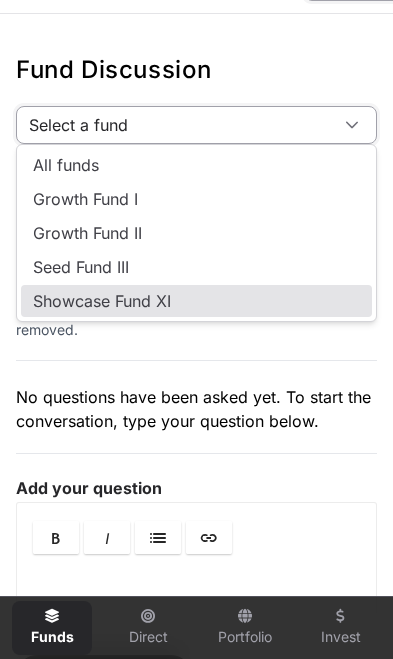 click on "Showcase Fund XI" 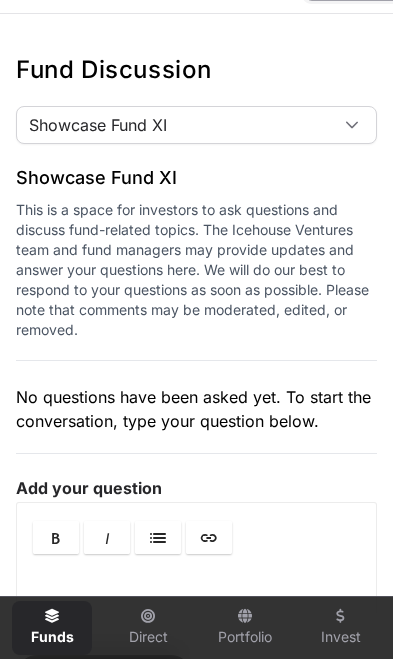 scroll, scrollTop: 0, scrollLeft: 0, axis: both 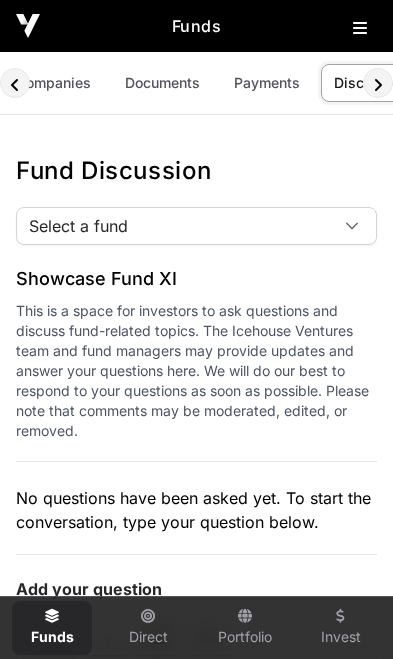 click on "Documents" 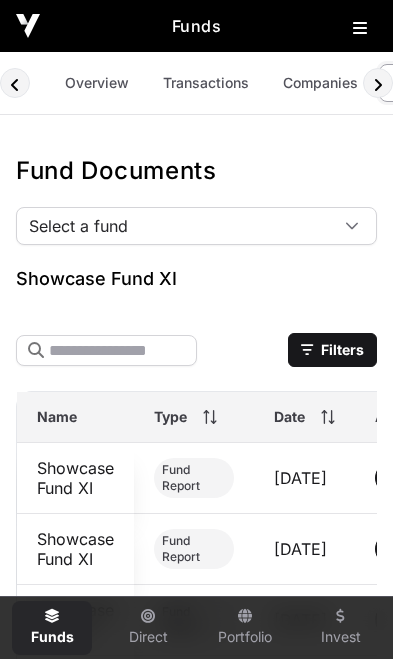 scroll, scrollTop: 0, scrollLeft: 247, axis: horizontal 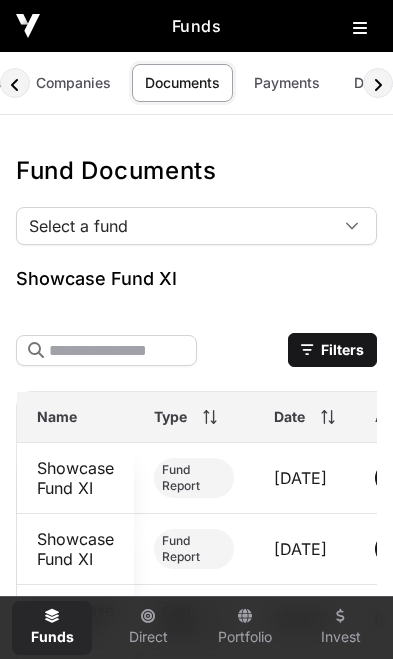 click on "Select a fund" 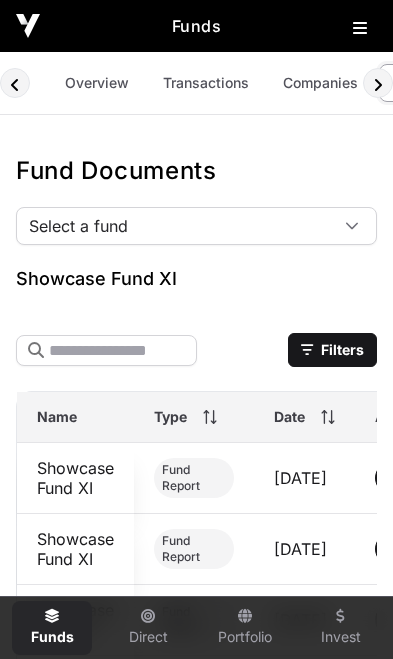 scroll, scrollTop: 0, scrollLeft: 247, axis: horizontal 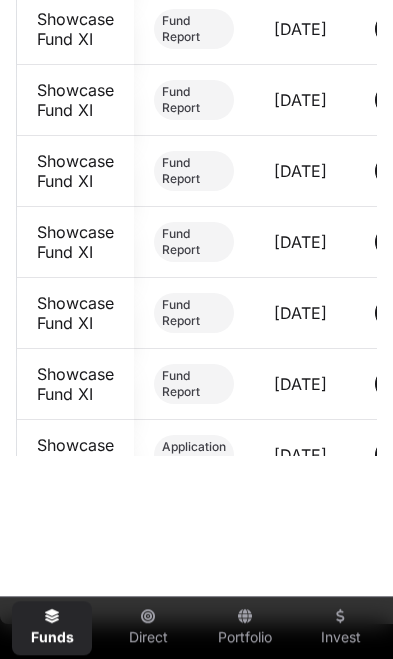 click on "Showcase Fund XI" 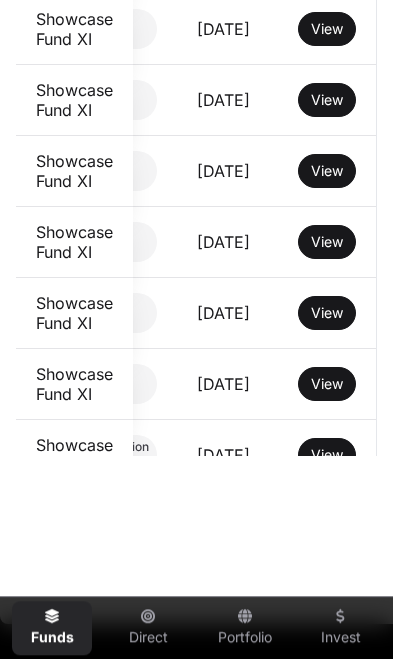 scroll, scrollTop: 0, scrollLeft: 86, axis: horizontal 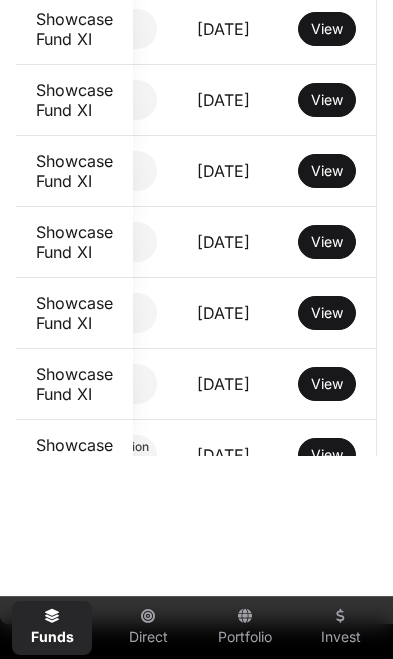 click on "Showcase Fund XI" 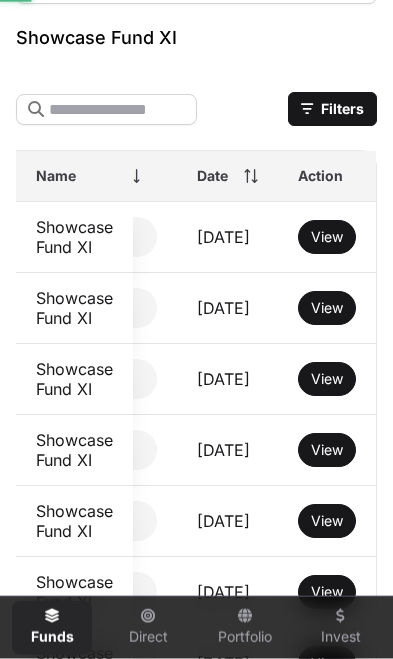 scroll, scrollTop: 0, scrollLeft: 0, axis: both 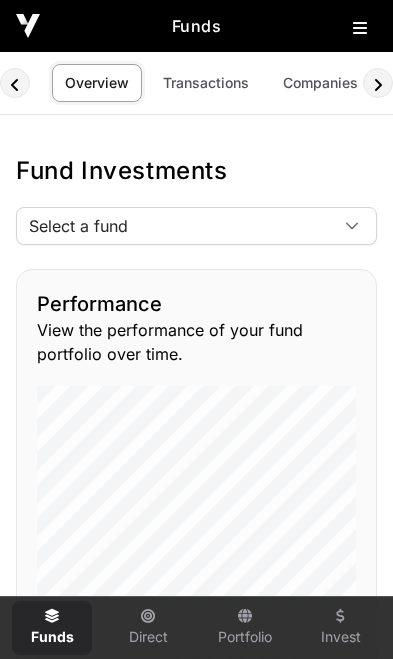 click on "Select a fund" 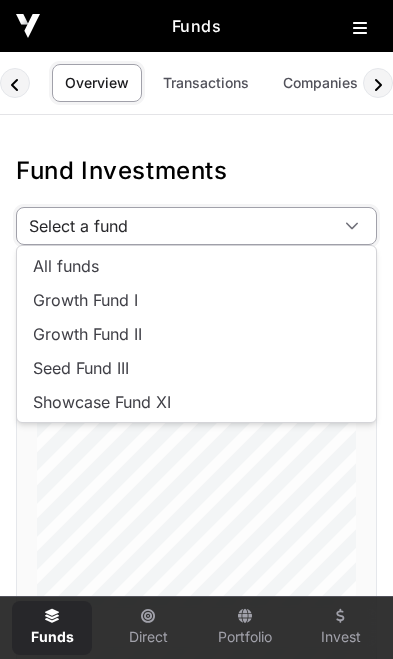 click on "Showcase Fund XI" 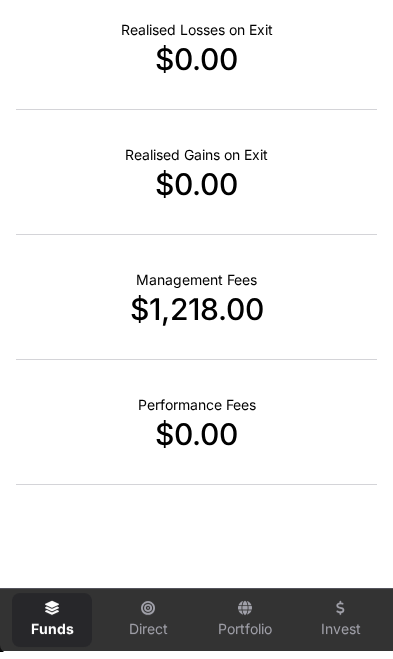 scroll, scrollTop: 1648, scrollLeft: 0, axis: vertical 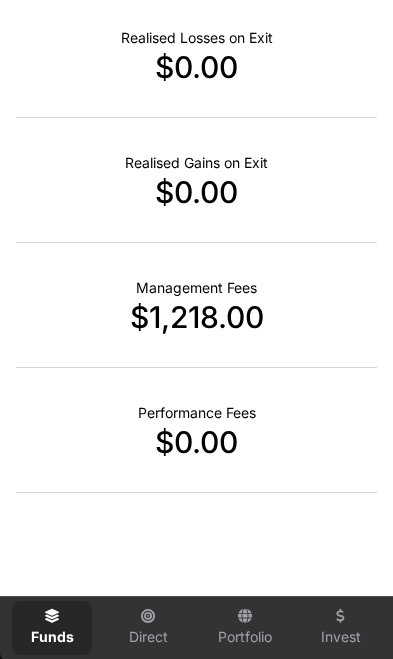 click on "$1,218.00" 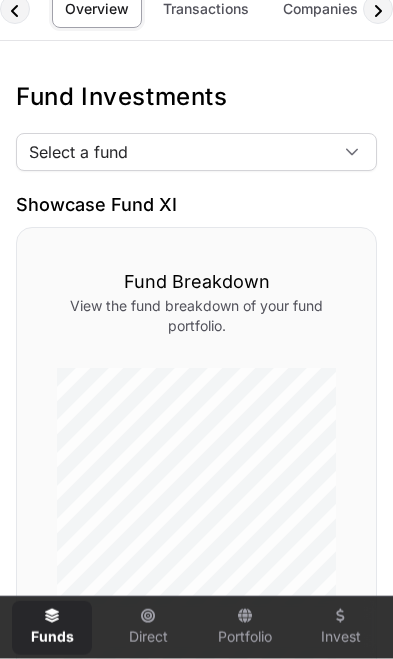 scroll, scrollTop: 0, scrollLeft: 0, axis: both 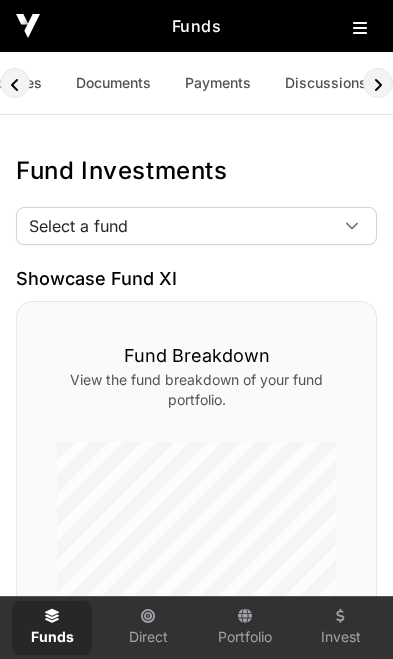 click on "Documents" 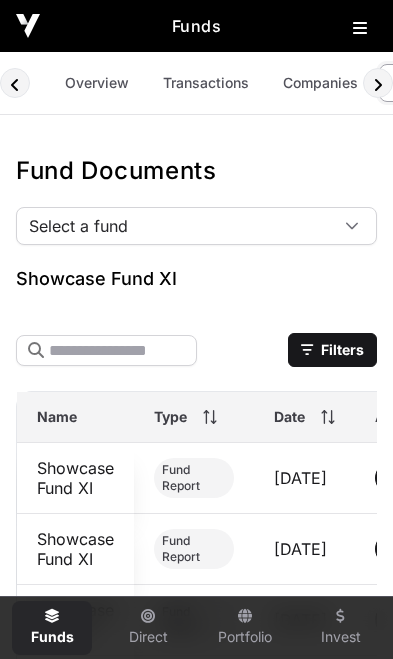 scroll, scrollTop: 0, scrollLeft: 247, axis: horizontal 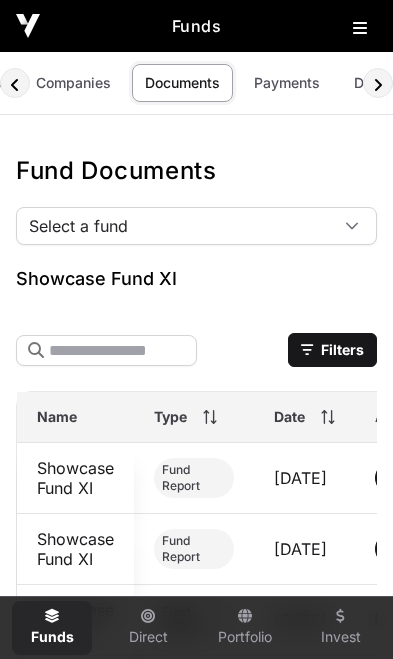 click on "Select a fund" 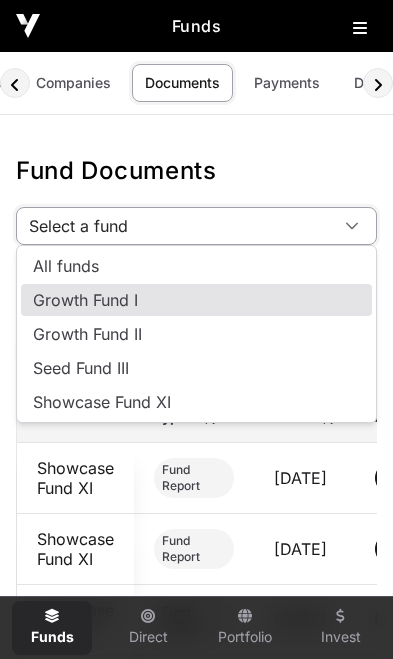 click on "Growth Fund I" 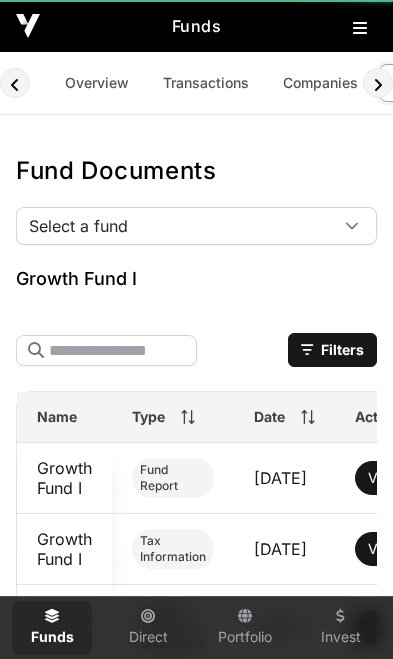 scroll, scrollTop: 0, scrollLeft: 247, axis: horizontal 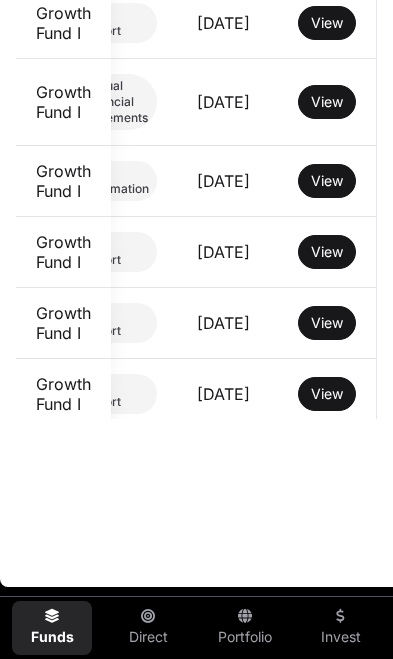 click on "View" 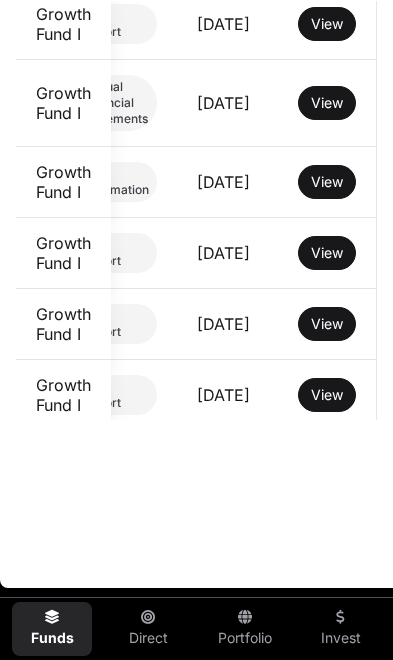 scroll, scrollTop: 591, scrollLeft: 0, axis: vertical 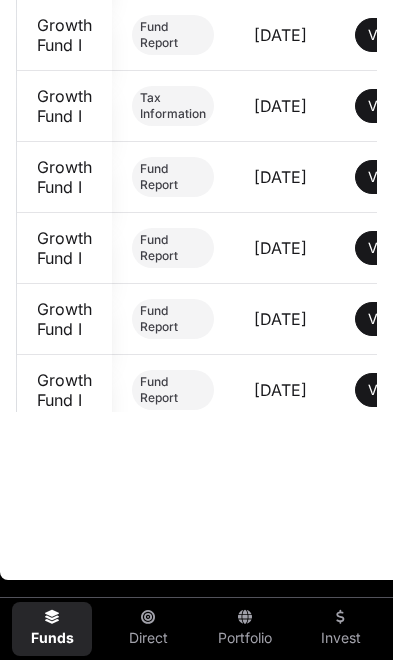 click on "Application Form" 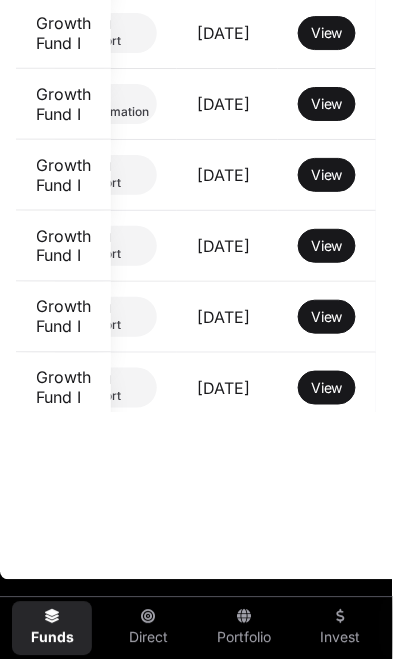 scroll, scrollTop: 1875, scrollLeft: 75, axis: both 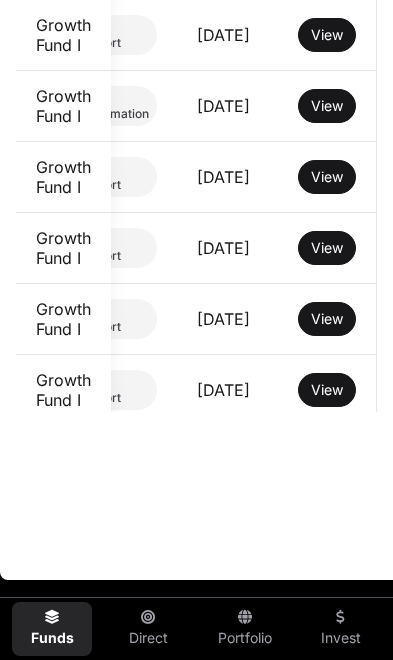 click on "View" 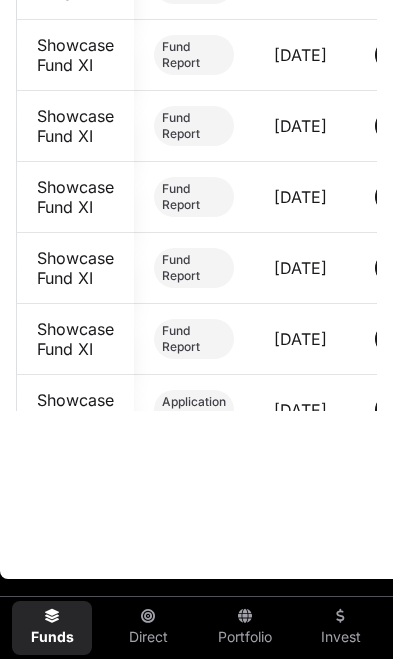scroll, scrollTop: 0, scrollLeft: 0, axis: both 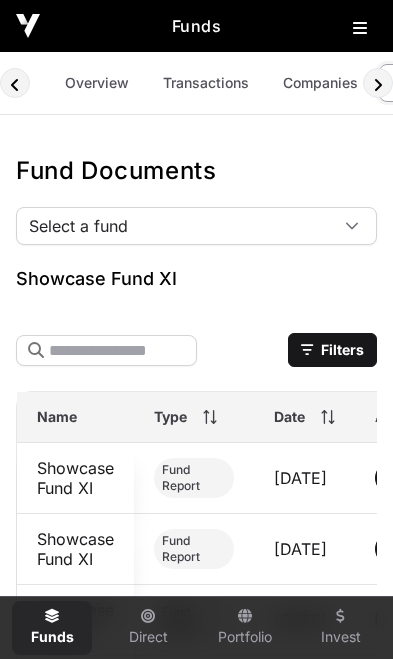 click on "Overview" 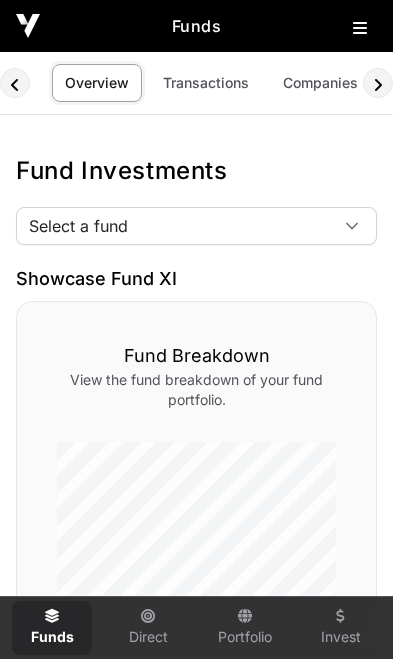 click 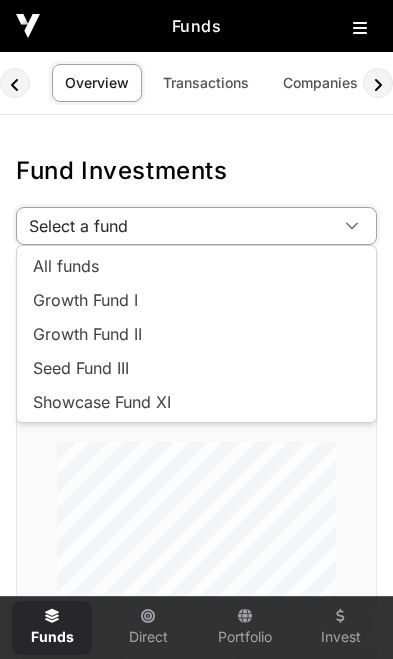 click on "Growth Fund I" 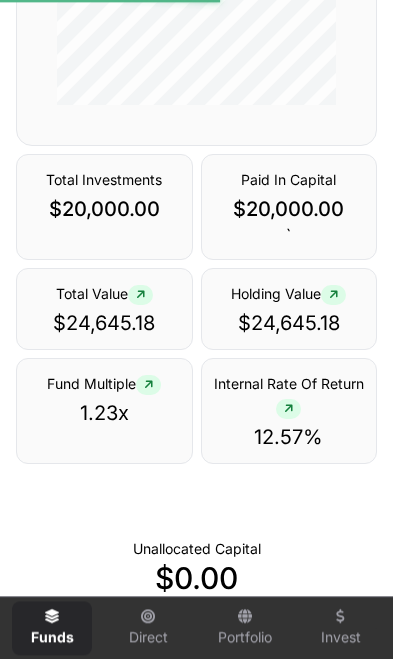scroll, scrollTop: 642, scrollLeft: 0, axis: vertical 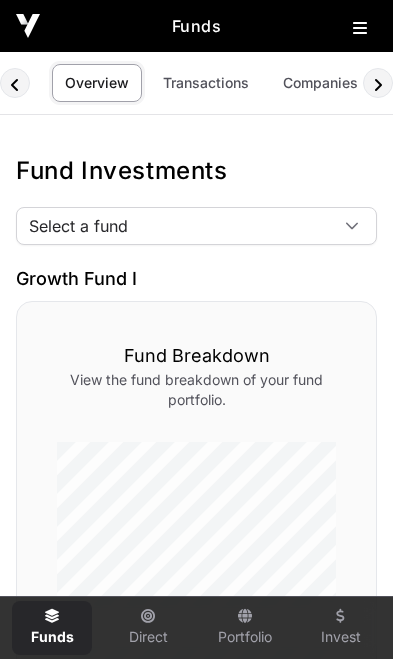 click on "Transactions" 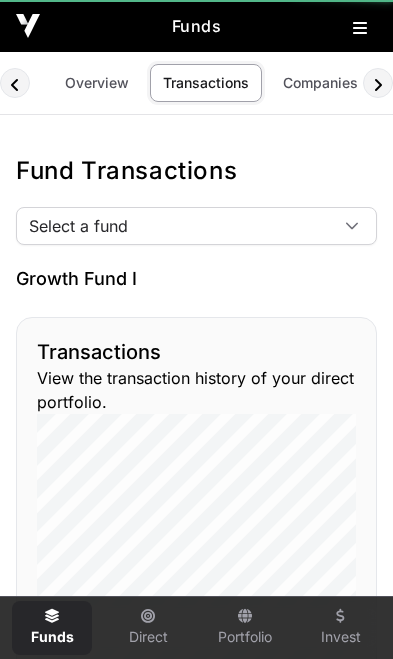 scroll, scrollTop: 0, scrollLeft: 17, axis: horizontal 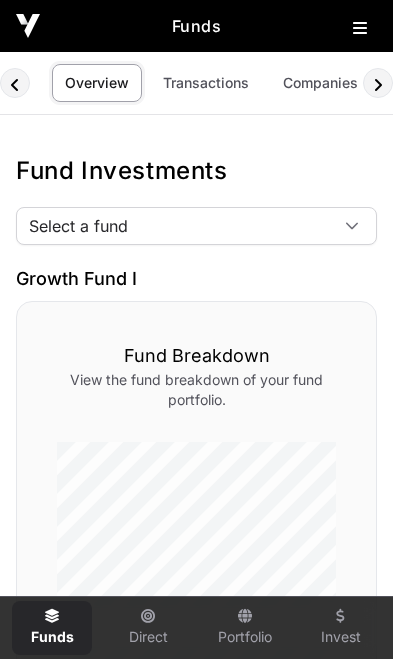 click on "Select a fund" 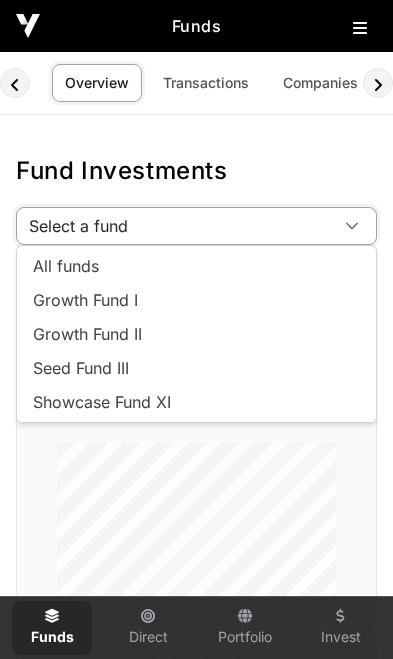 click on "Growth Fund II" 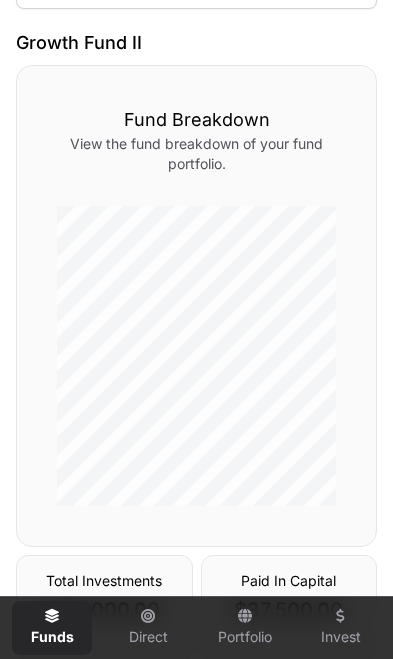 scroll, scrollTop: 0, scrollLeft: 0, axis: both 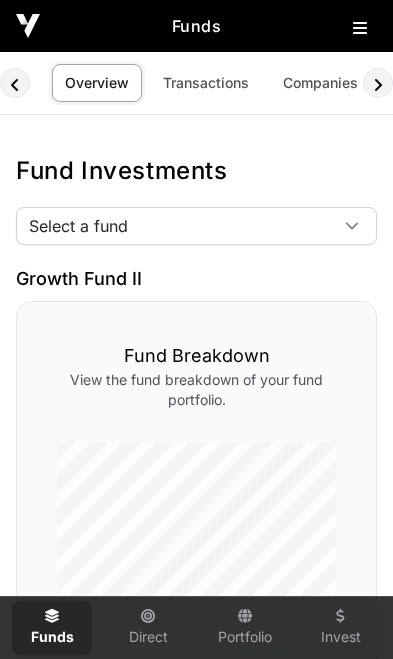 click 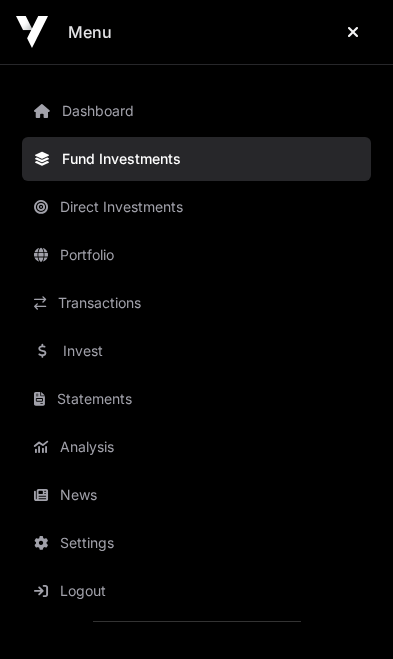 click on "Invest" 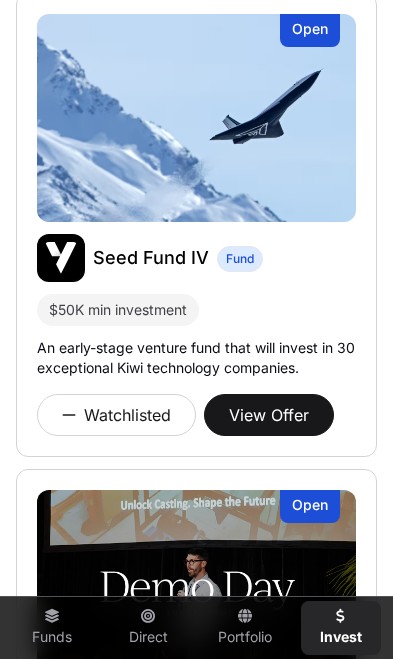 scroll, scrollTop: 585, scrollLeft: 0, axis: vertical 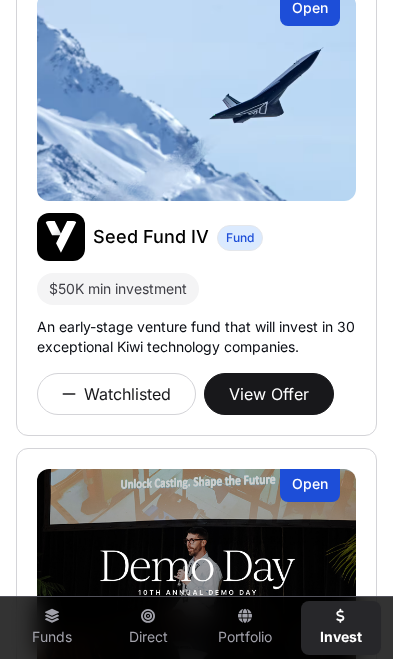 click on "View Offer" 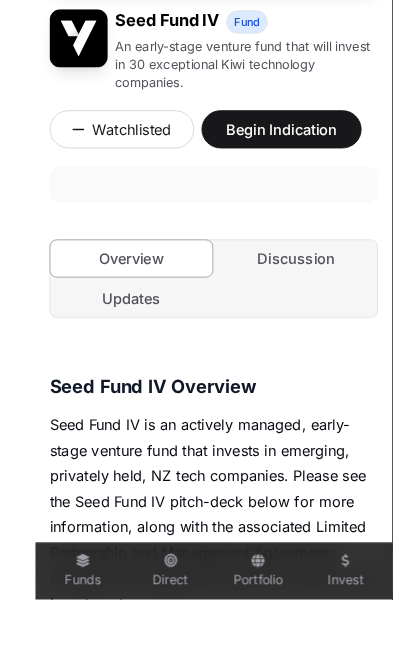 scroll, scrollTop: 602, scrollLeft: 0, axis: vertical 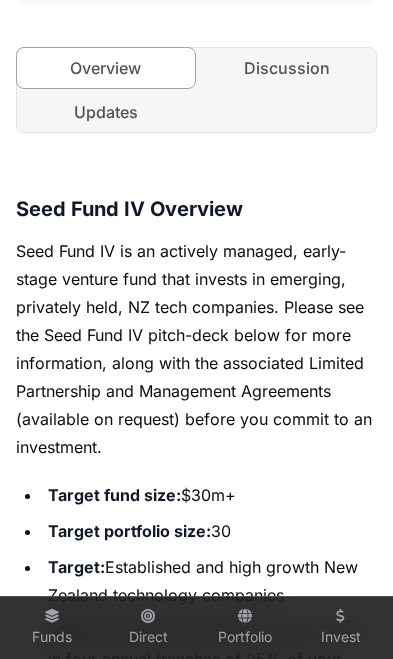 click on "Discussion" 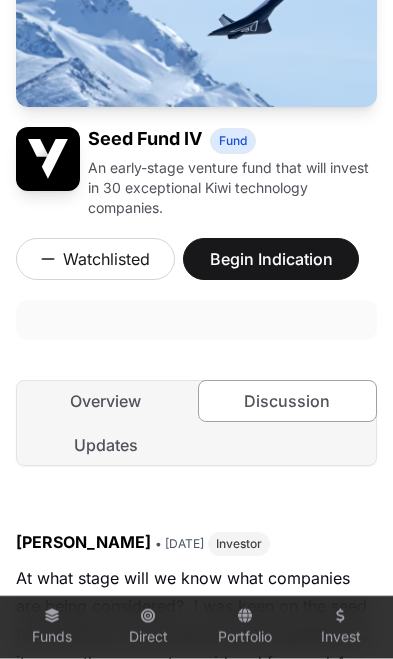scroll, scrollTop: 271, scrollLeft: 0, axis: vertical 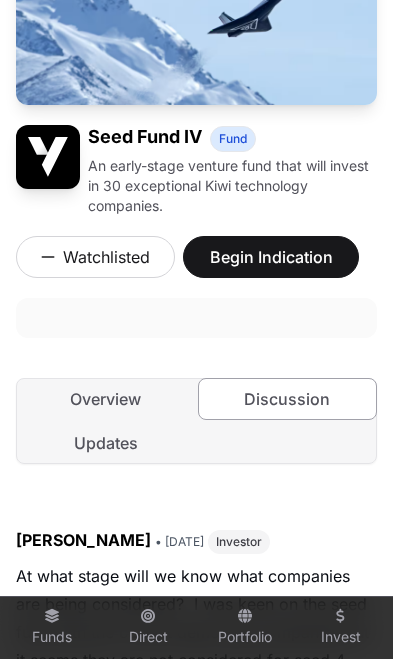 click on "Overview" 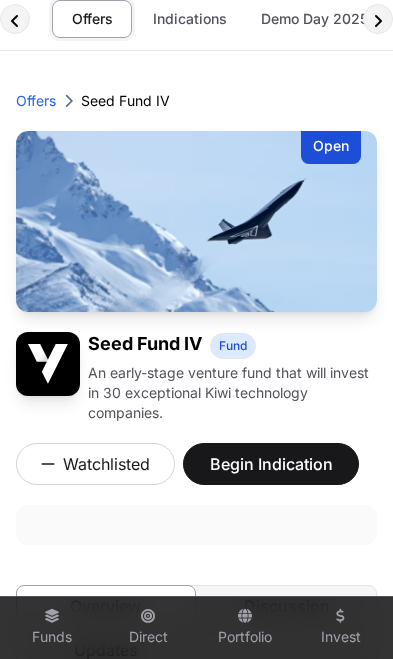 scroll, scrollTop: 0, scrollLeft: 0, axis: both 